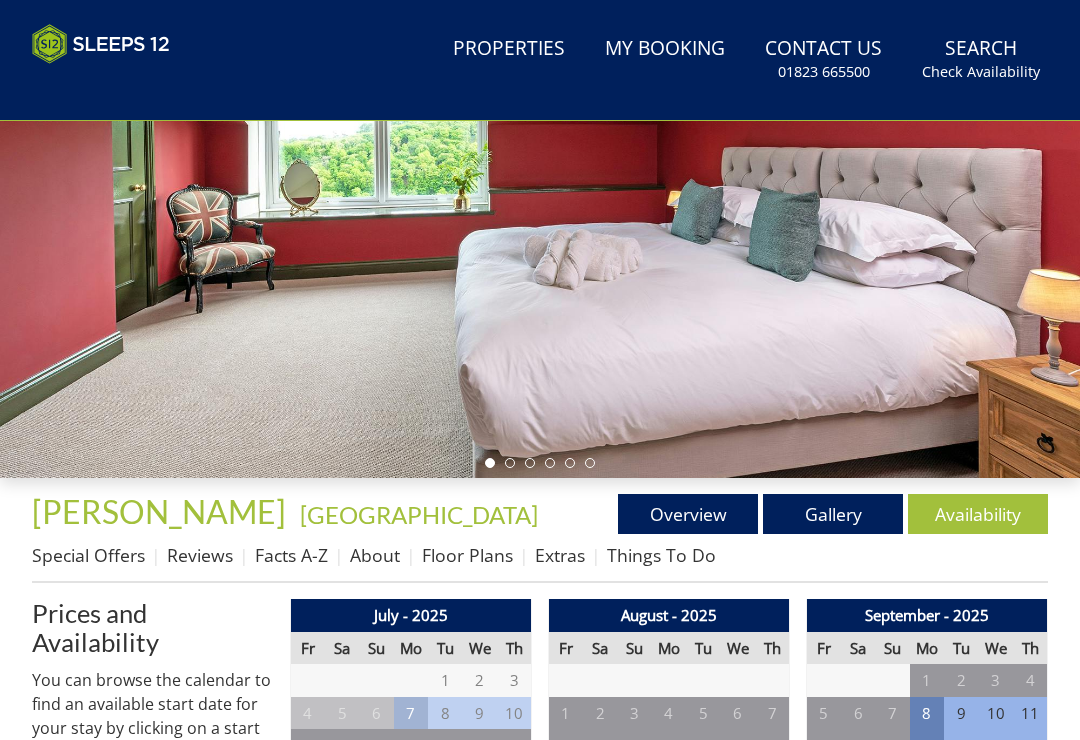 scroll, scrollTop: 292, scrollLeft: 0, axis: vertical 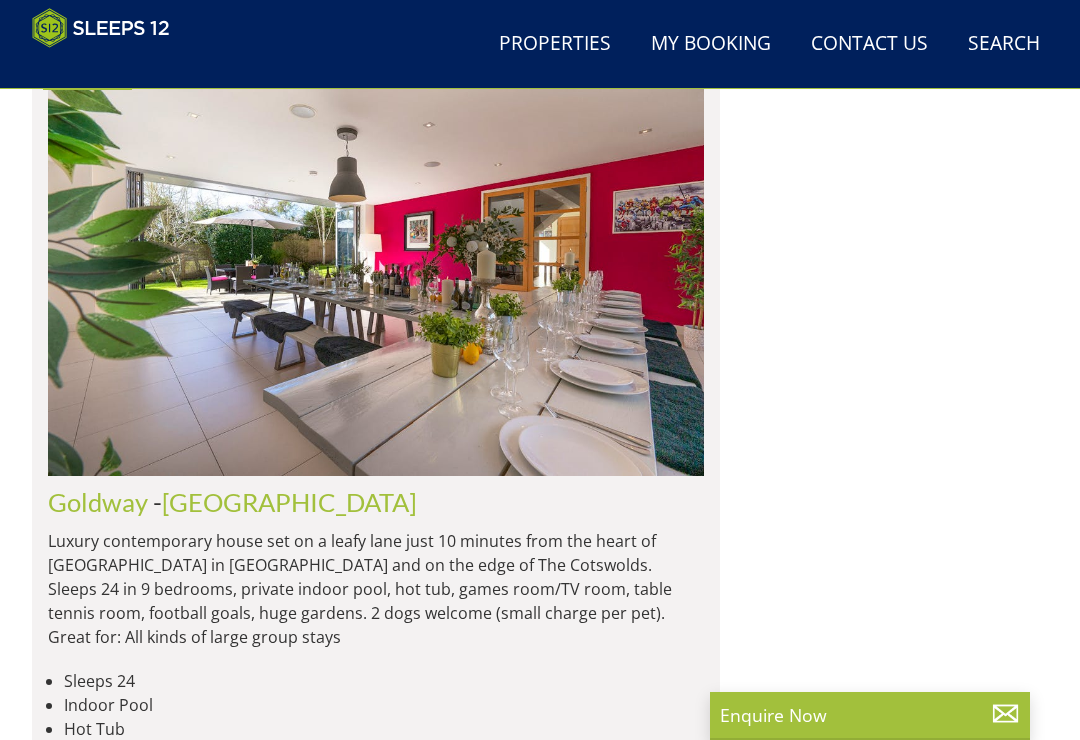 click on "Goldway" at bounding box center [98, 502] 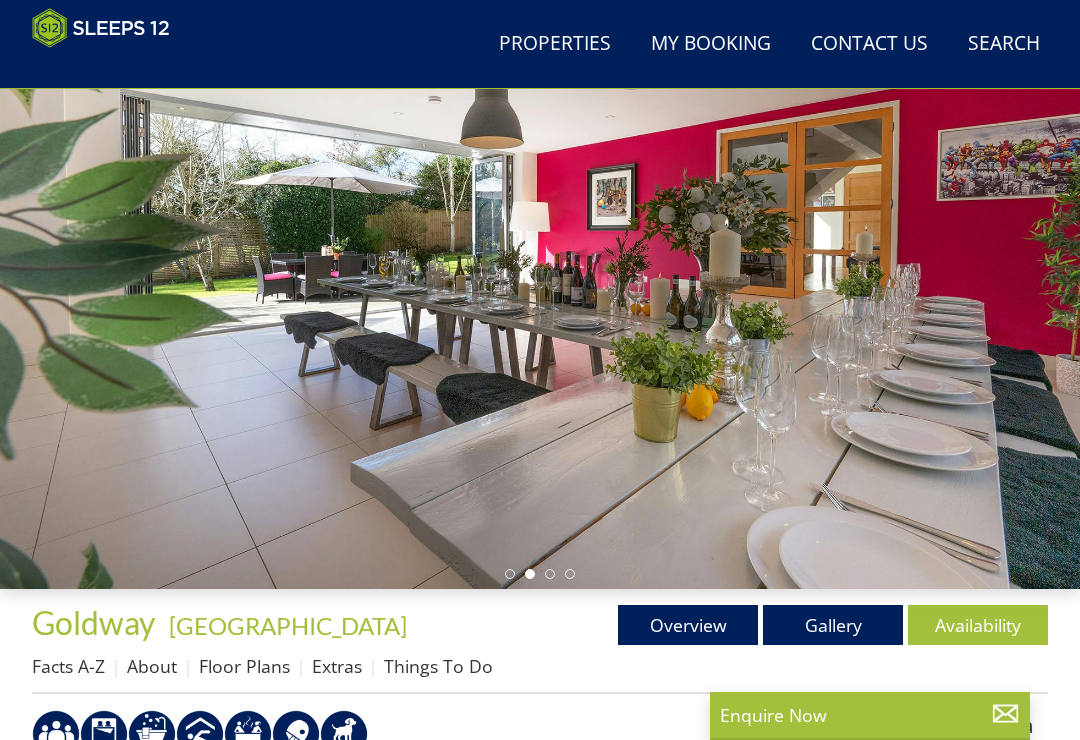 scroll, scrollTop: 150, scrollLeft: 0, axis: vertical 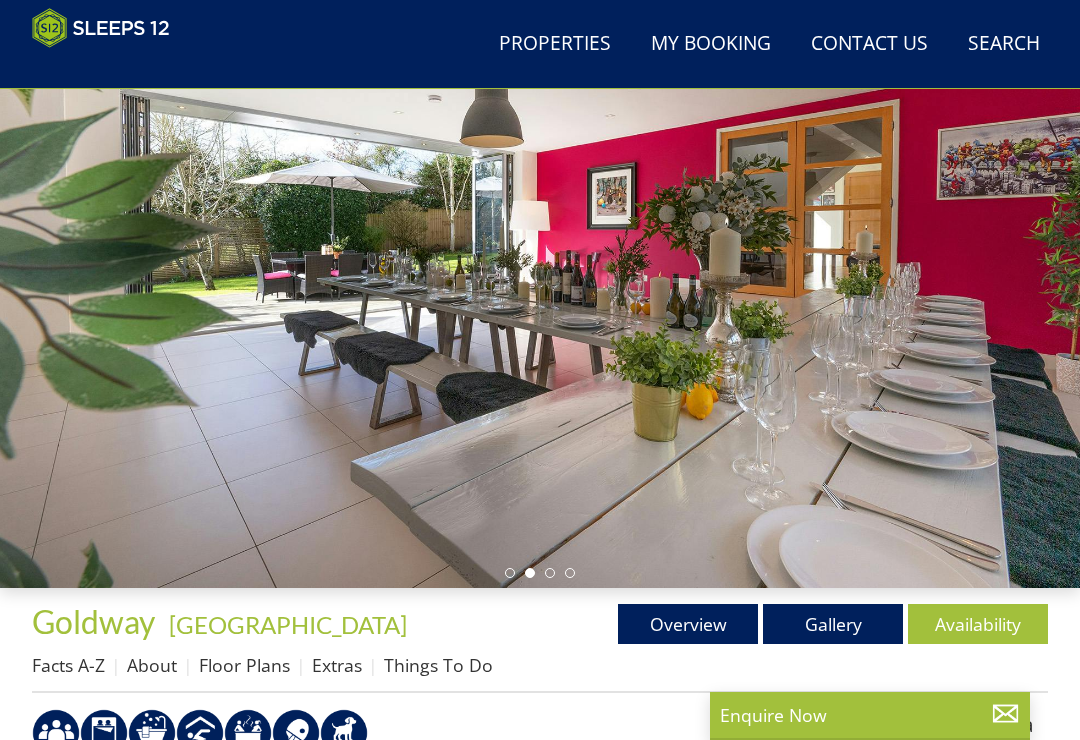 click at bounding box center [540, 285] 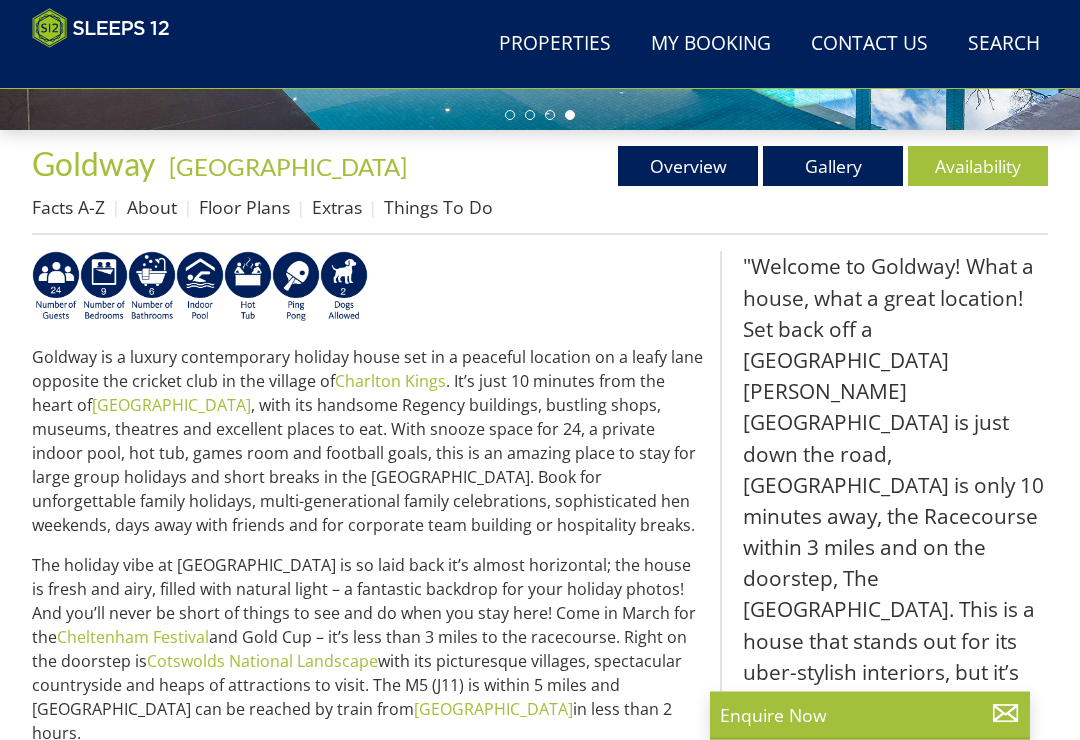 scroll, scrollTop: 636, scrollLeft: 0, axis: vertical 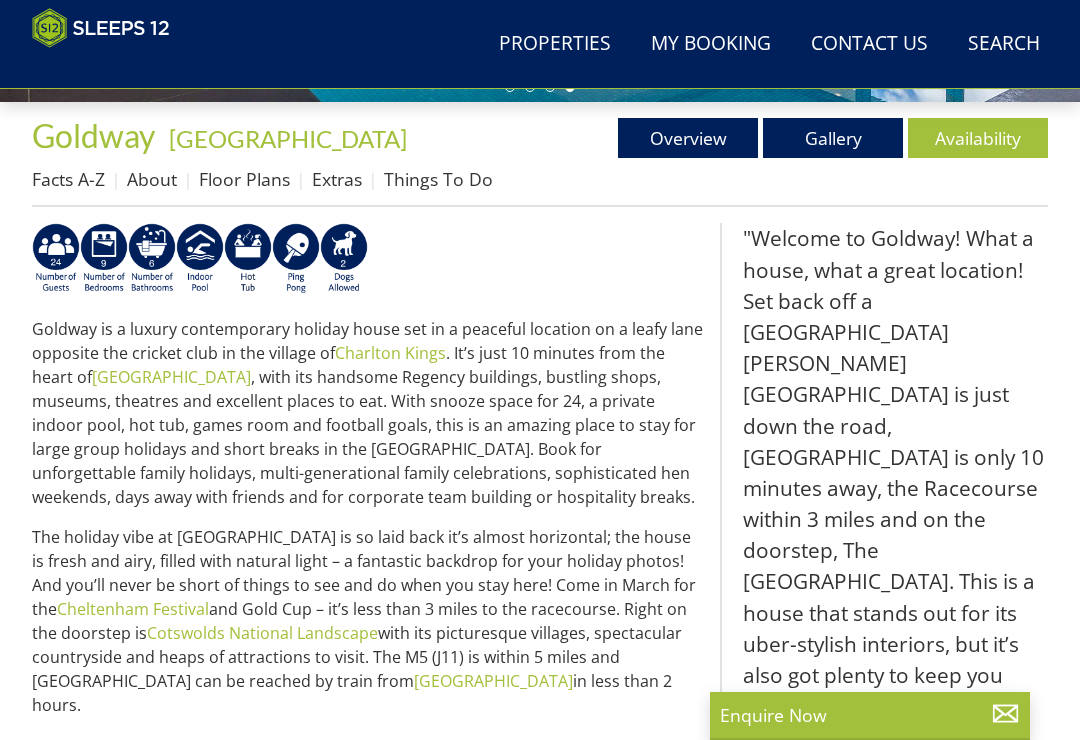 click on "Availability" at bounding box center (978, 138) 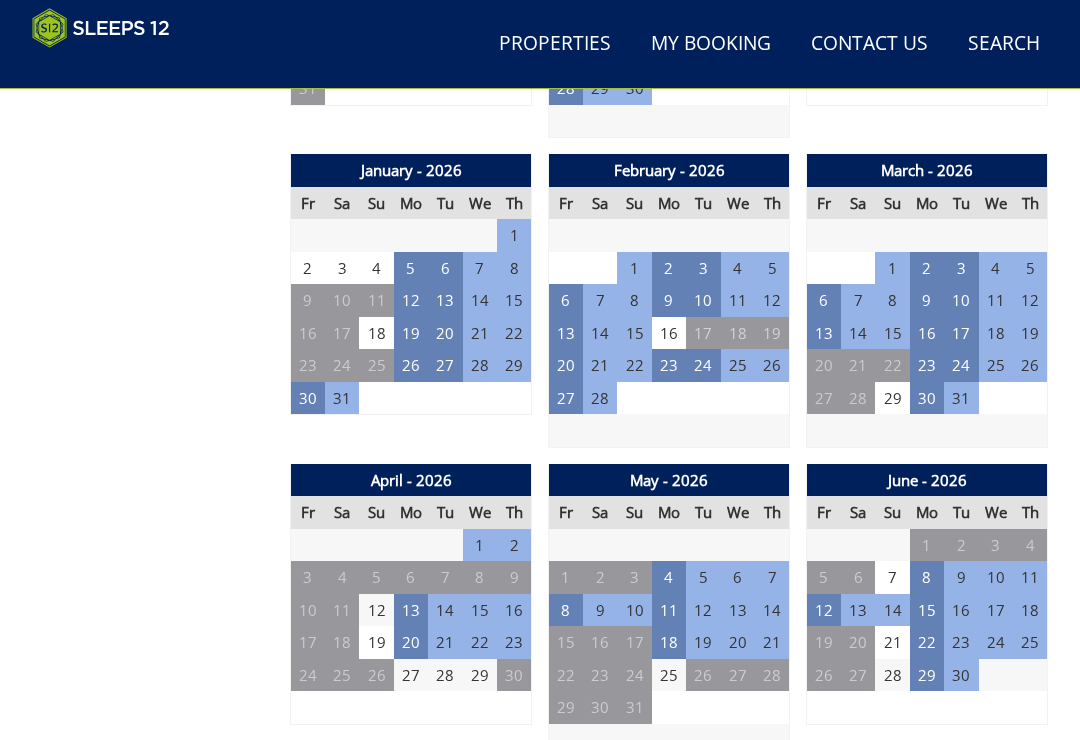 scroll, scrollTop: 1324, scrollLeft: 0, axis: vertical 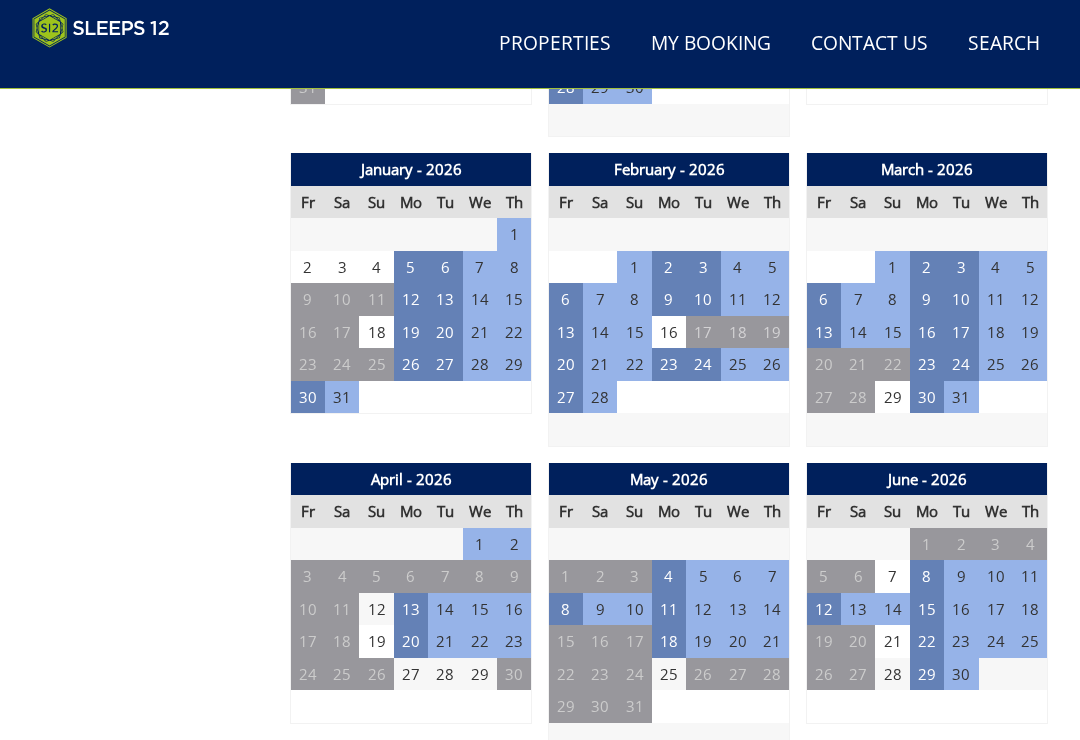 click on "27" at bounding box center [824, 398] 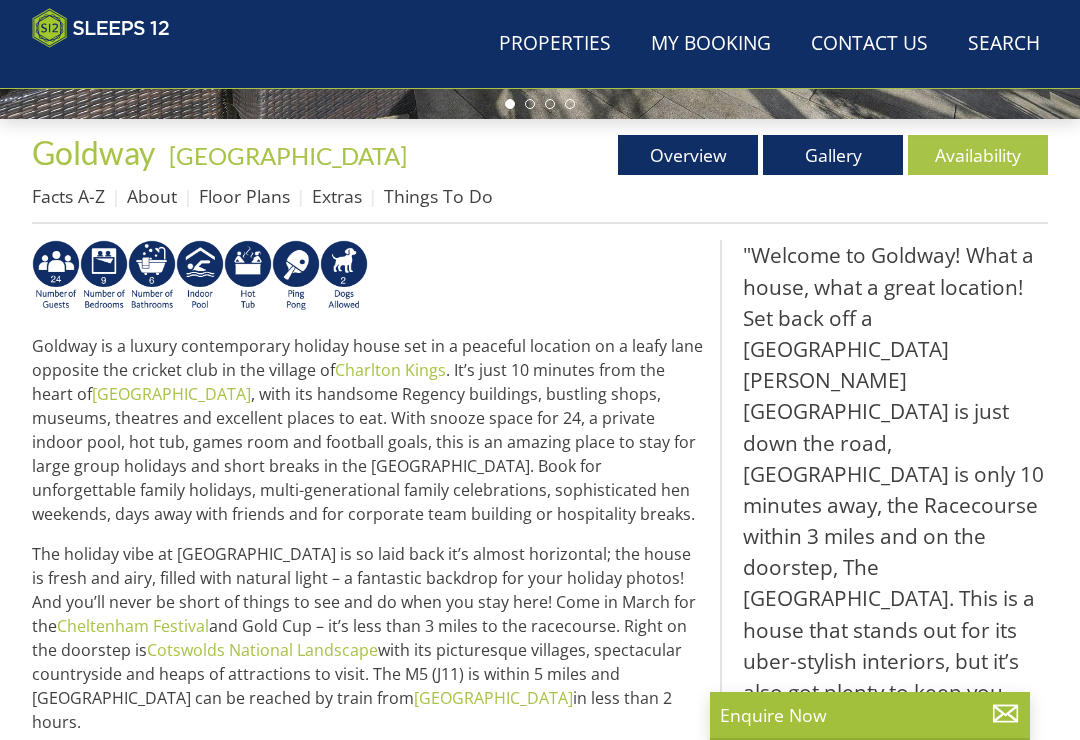 scroll, scrollTop: 601, scrollLeft: 0, axis: vertical 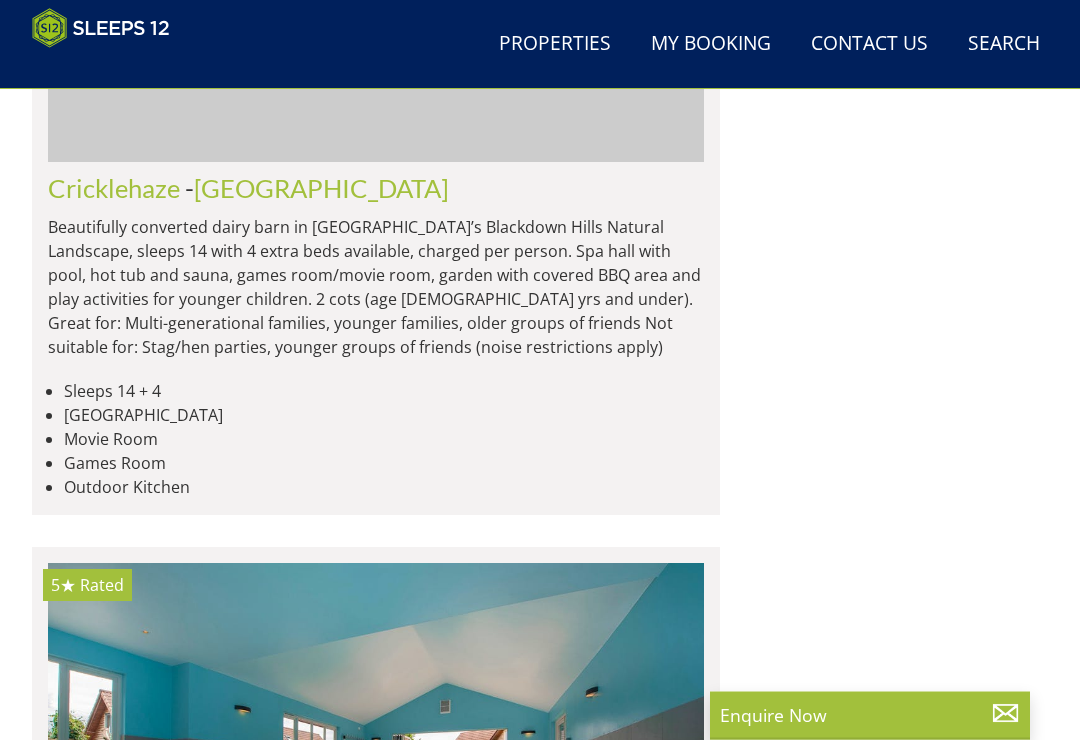 click on "Croftview
-  Somerset
Supersized holiday house in Somerset sleeping 26 people in 13 ensuite bedrooms, with room for 4 more guests charged extra per person. Private spa hall with swimming pool, hot tub, and sauna, games room, children’s play area, outdoor table tennis and rustic garden hut. 2 cots (age 2 yrs and under). 3 dogs welcome (small charge per pet).
Sleeps 26 + 4
Spa Hall
Games Room
Outdoor Play Area
3 x Dogs" at bounding box center [376, 1976] 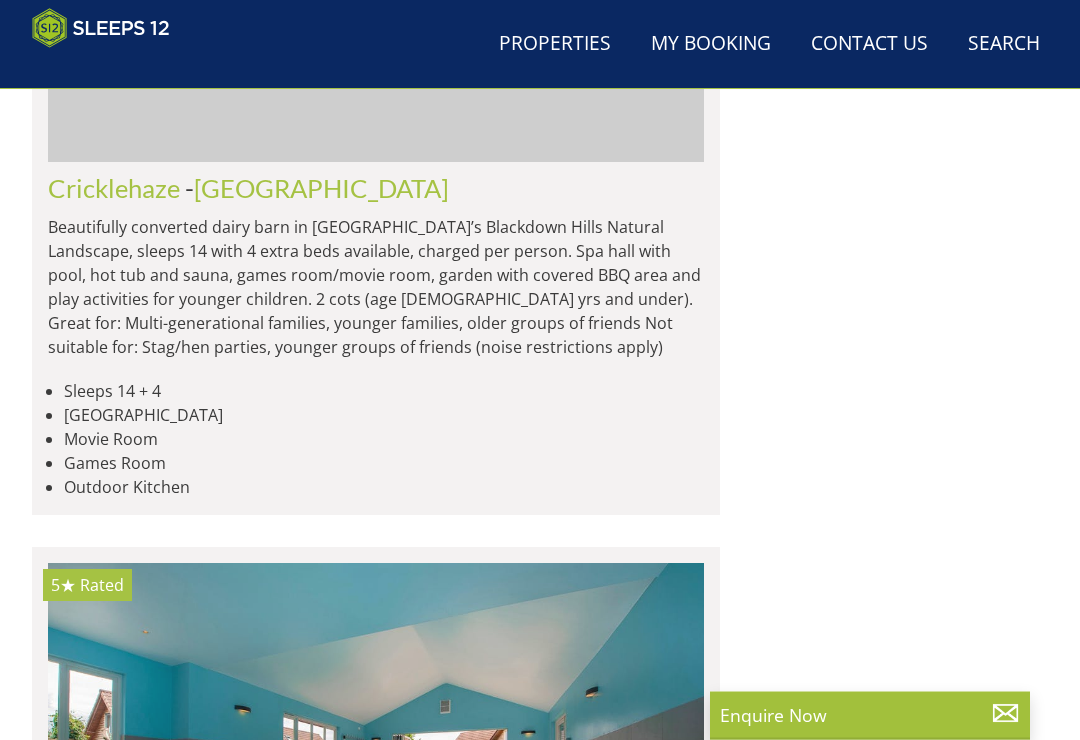scroll, scrollTop: 5208, scrollLeft: 0, axis: vertical 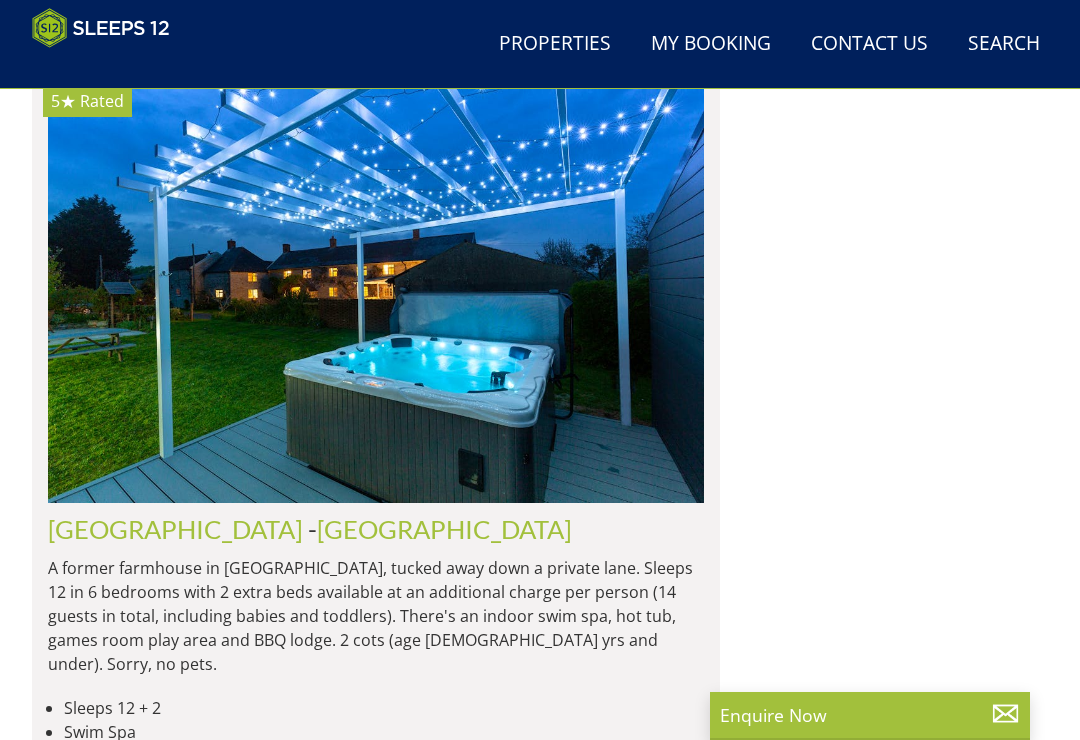 click on "Search
Search
1 Guest
2 Guests
3 Guests
4 Guests
5 Guests
6 Guests
7 Guests
8 Guests
9 Guests
10 Guests
11 Guests
12 Guests
13 Guests
14 Guests
15 Guests
16 Guests
17 Guests
18 Guests
19 Guests
20 Guests
21 Guests
22 Guests
23 Guests
24 Guests
25 Guests
26 Guests
27 Guests
28 Guests
29 Guests
30 Guests
31 Guests
32 Guests
Any number of bedrooms
4 Bedrooms
5 Bedrooms
6 Bedrooms
7 Bedrooms
8 Bedrooms
9 Bedrooms
10 Bedrooms
11 Bedrooms
12 Bedrooms
13 Bedrooms
14 Bedrooms
15 Bedrooms
16 Bedrooms
+/-
days" at bounding box center (888, 1722) 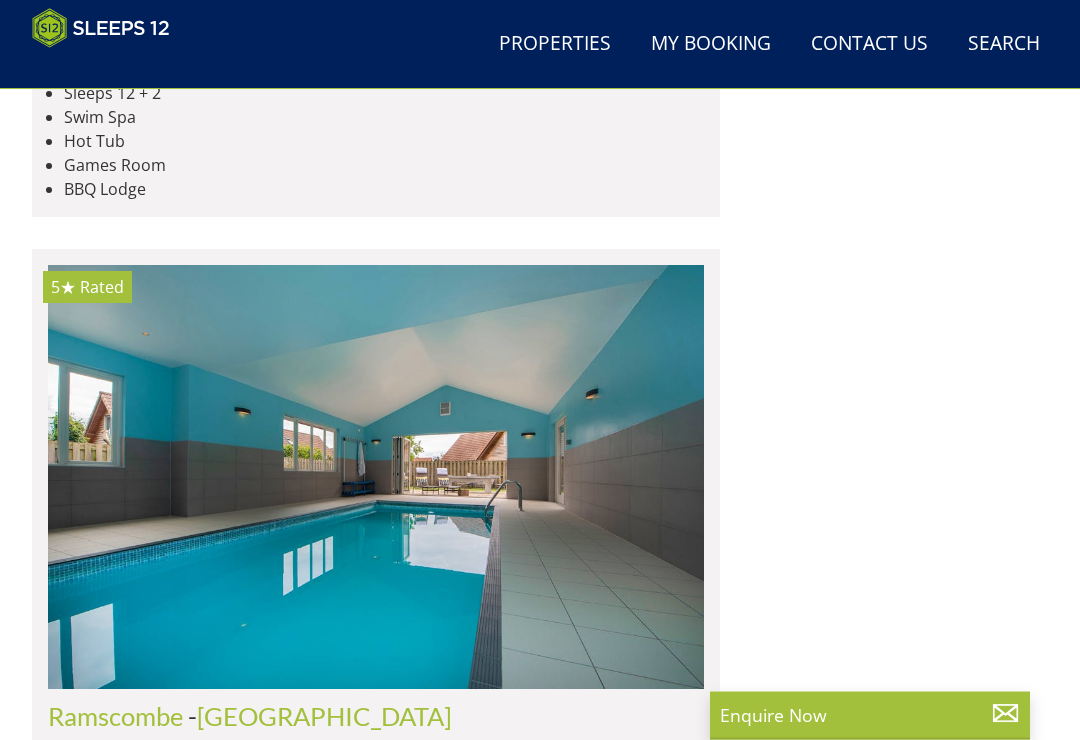 scroll, scrollTop: 5718, scrollLeft: 0, axis: vertical 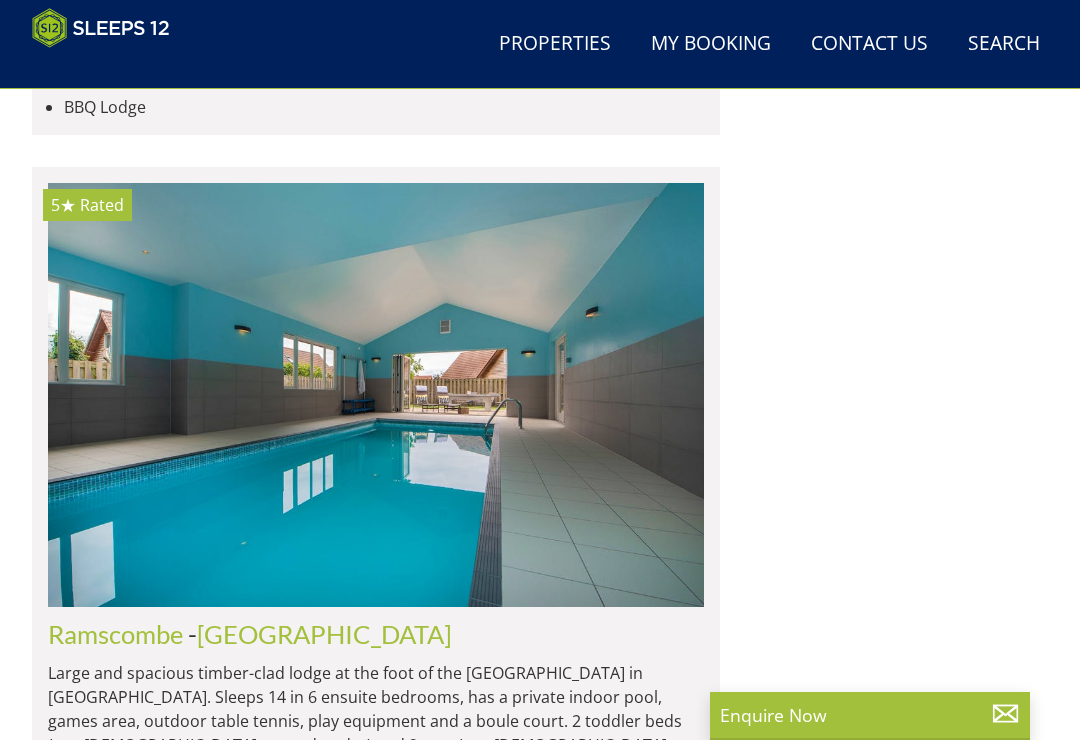 click on "5★
Rated
Frog Street
Check Availability
More Info
Frog Street
-  Somerset
Sleeps 12 + 2
Swim Spa
Hot Tub
Games Room
BBQ Lodge" at bounding box center (376, -250) 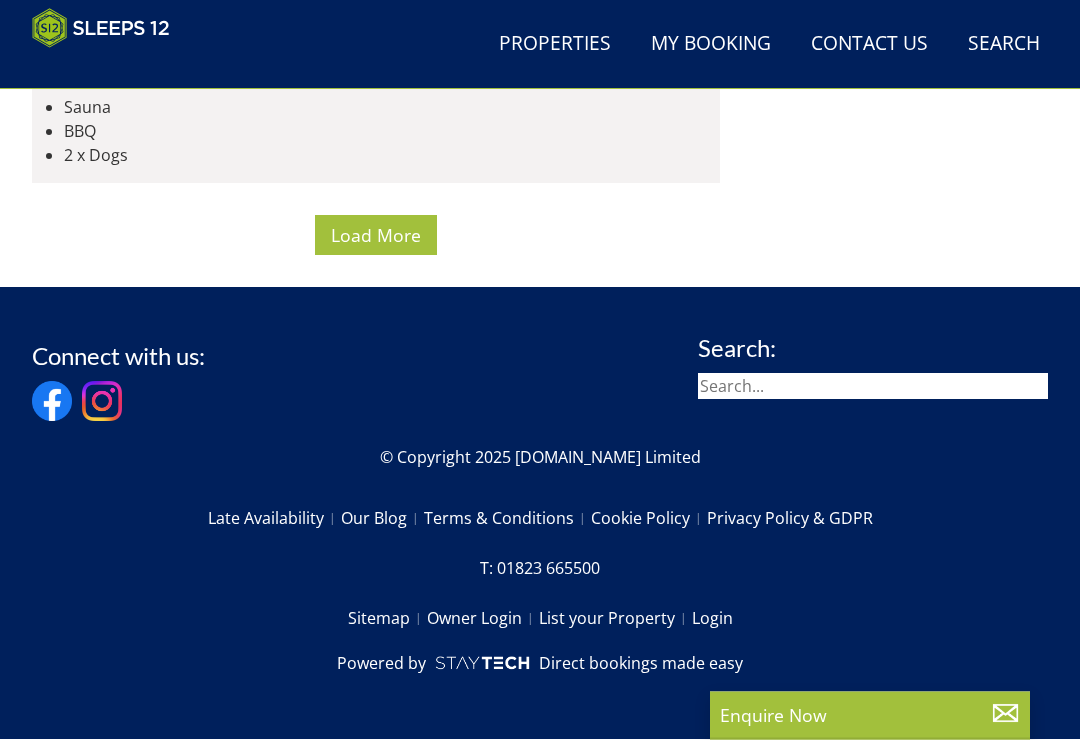 scroll, scrollTop: 15825, scrollLeft: 0, axis: vertical 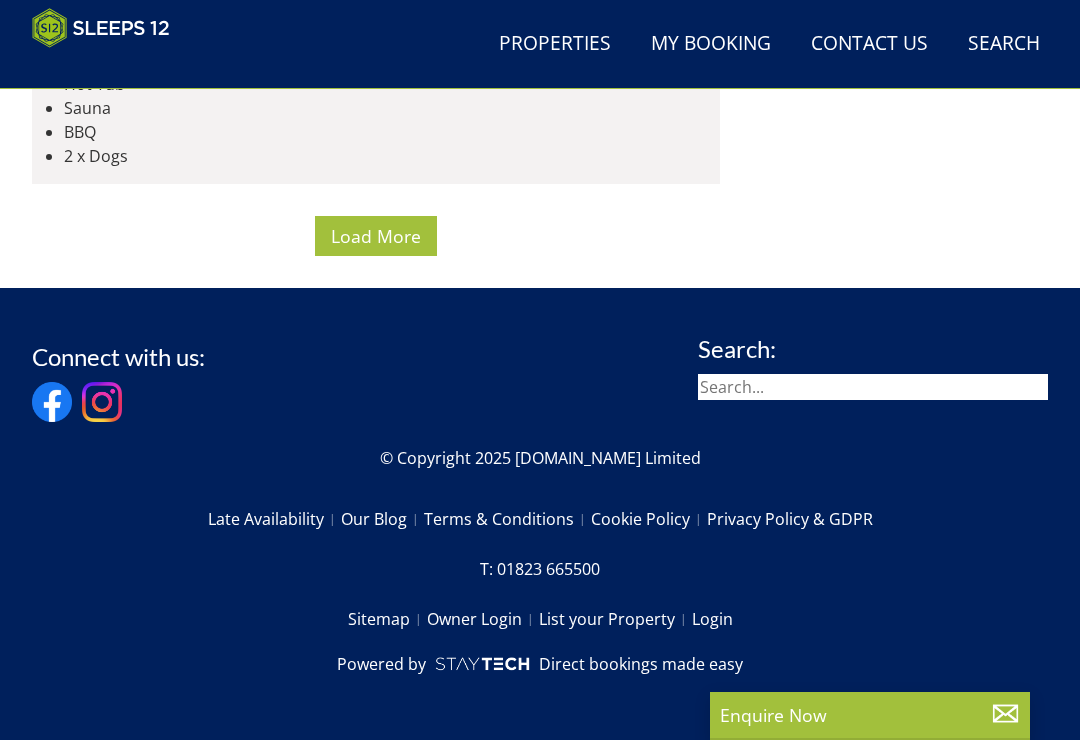 click on "Kingshay Barton" at bounding box center (148, -544) 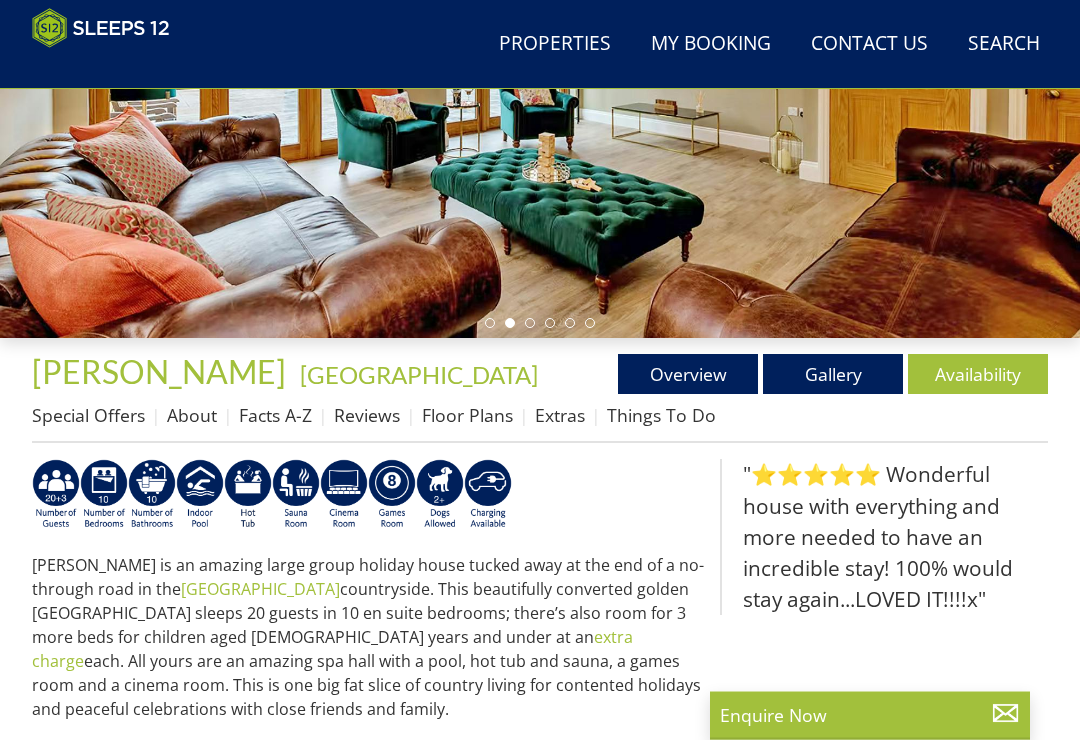 scroll, scrollTop: 400, scrollLeft: 0, axis: vertical 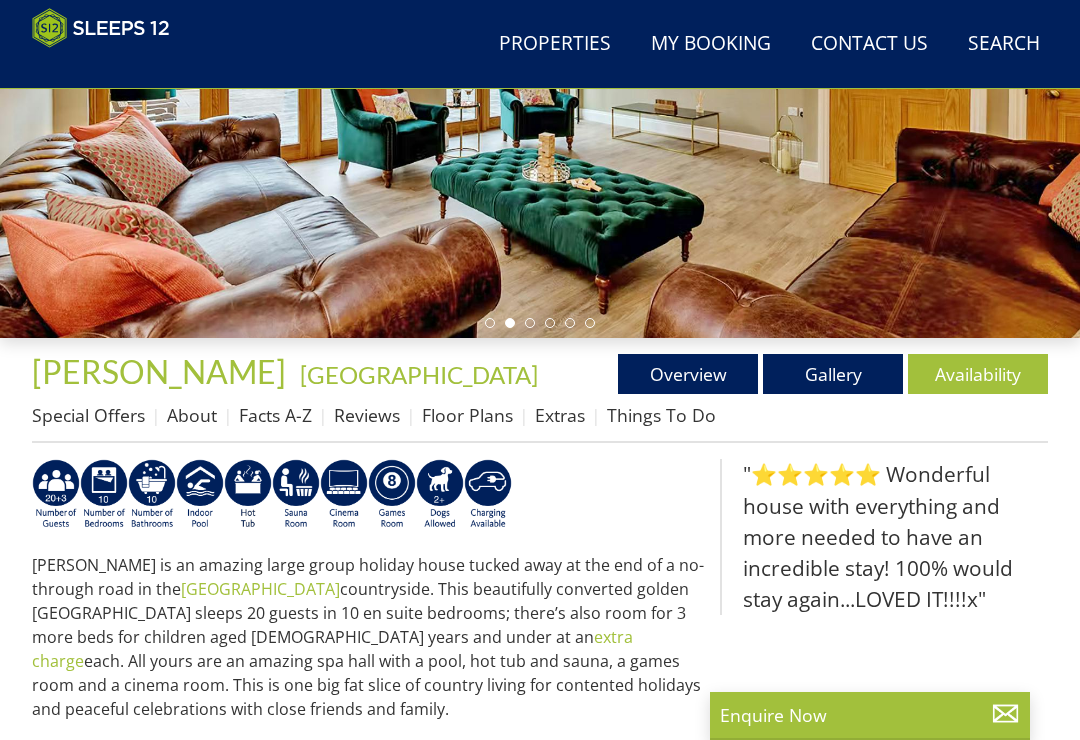click on "Availability" at bounding box center [978, 374] 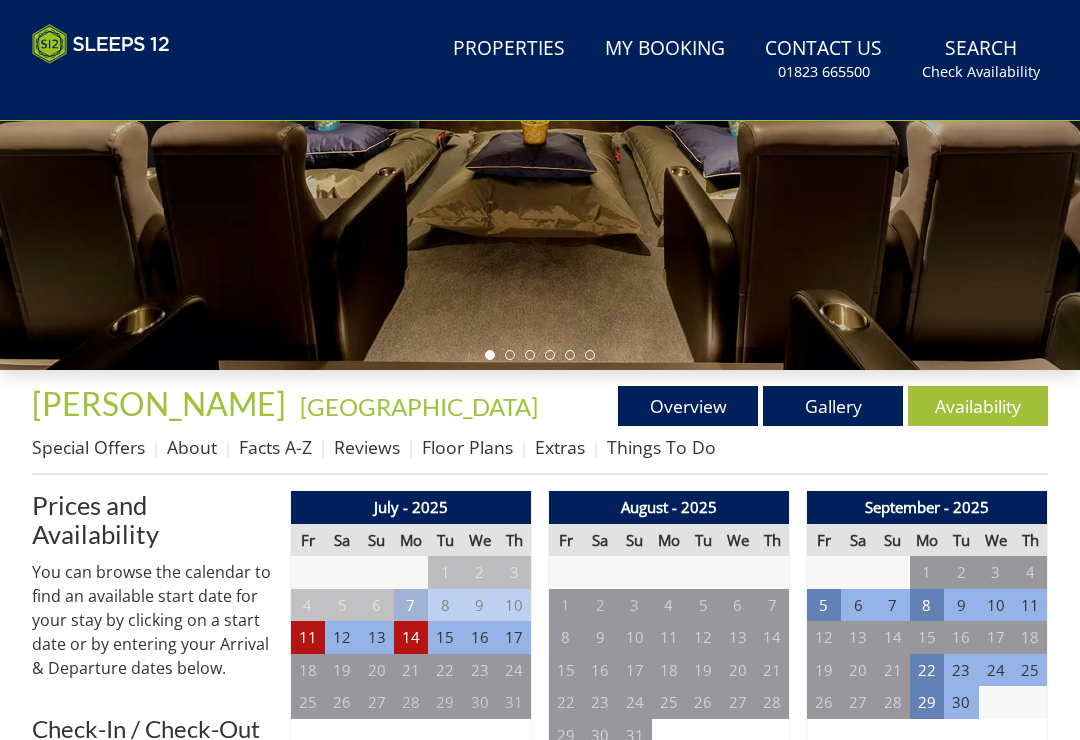 scroll, scrollTop: 0, scrollLeft: 0, axis: both 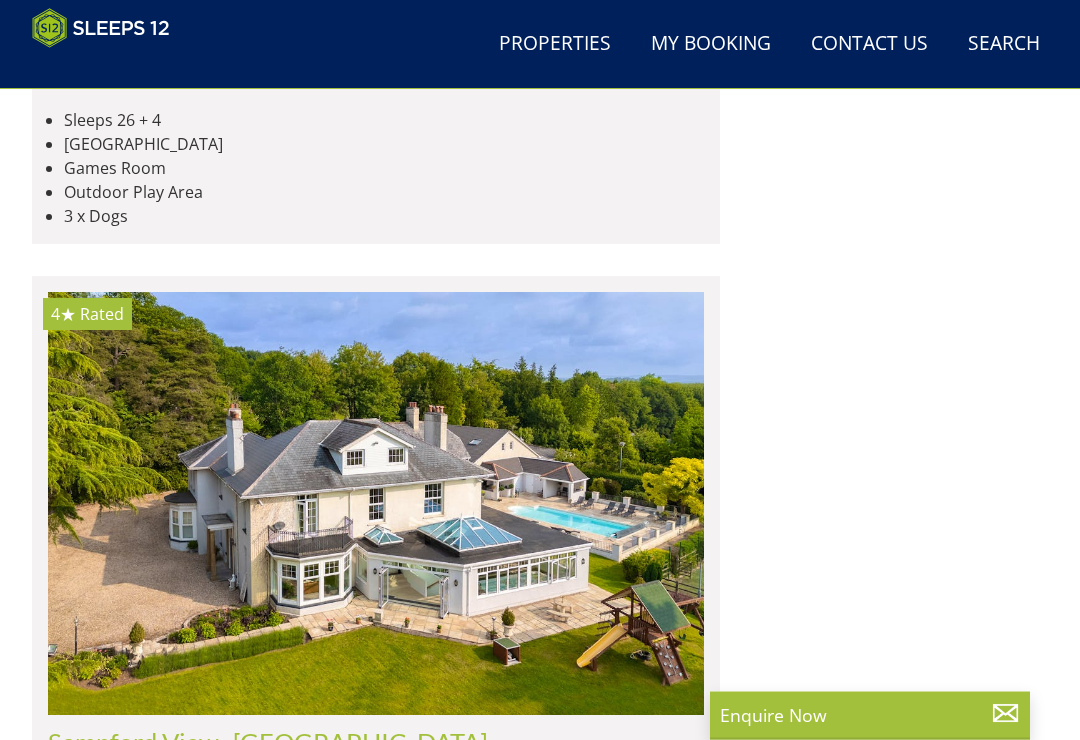 click on "Load More" at bounding box center [376, 4730] 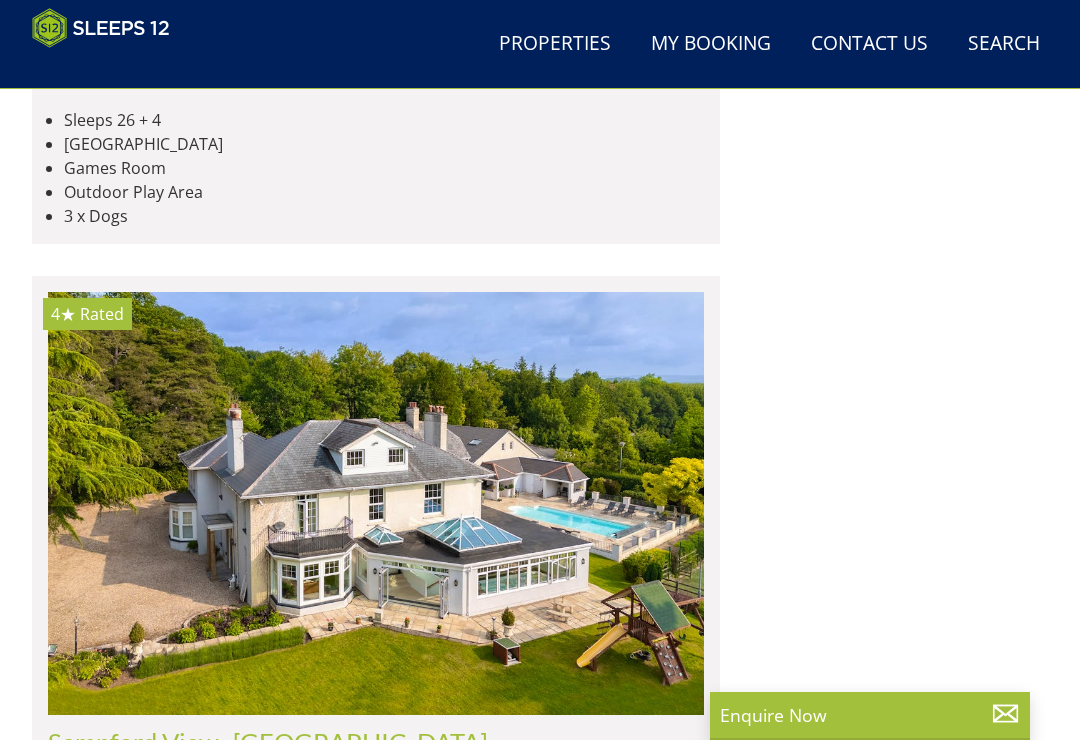 click on "Content missing" at bounding box center [376, 4722] 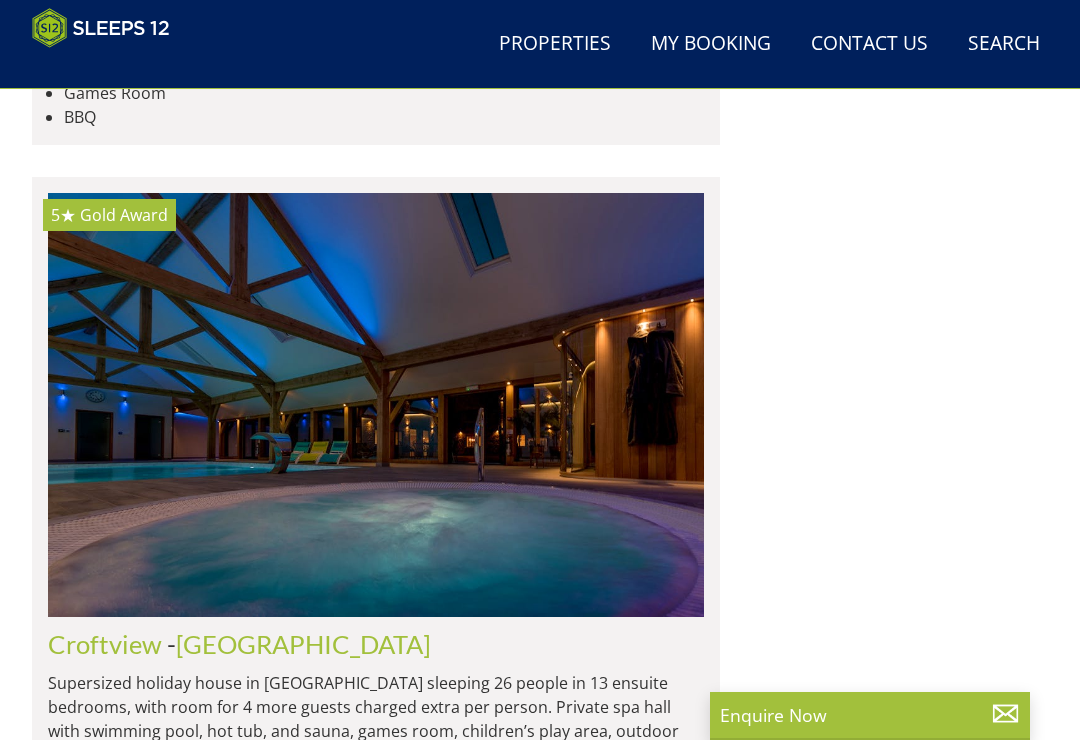 scroll, scrollTop: 8372, scrollLeft: 0, axis: vertical 